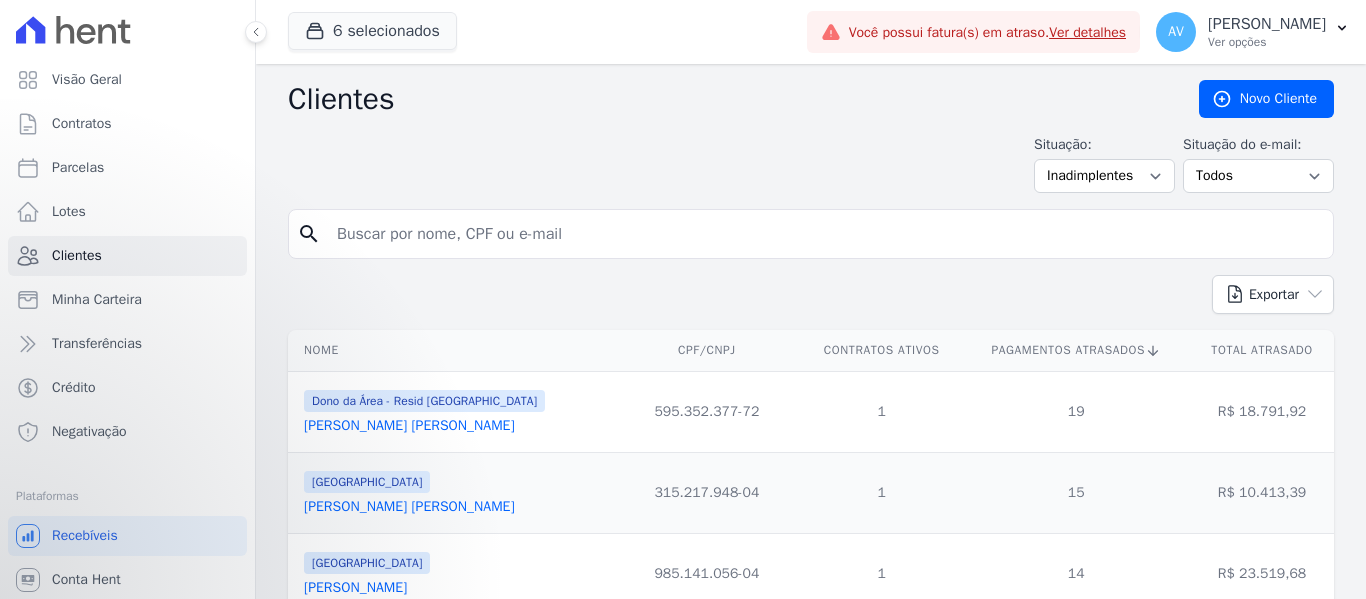 scroll, scrollTop: 0, scrollLeft: 0, axis: both 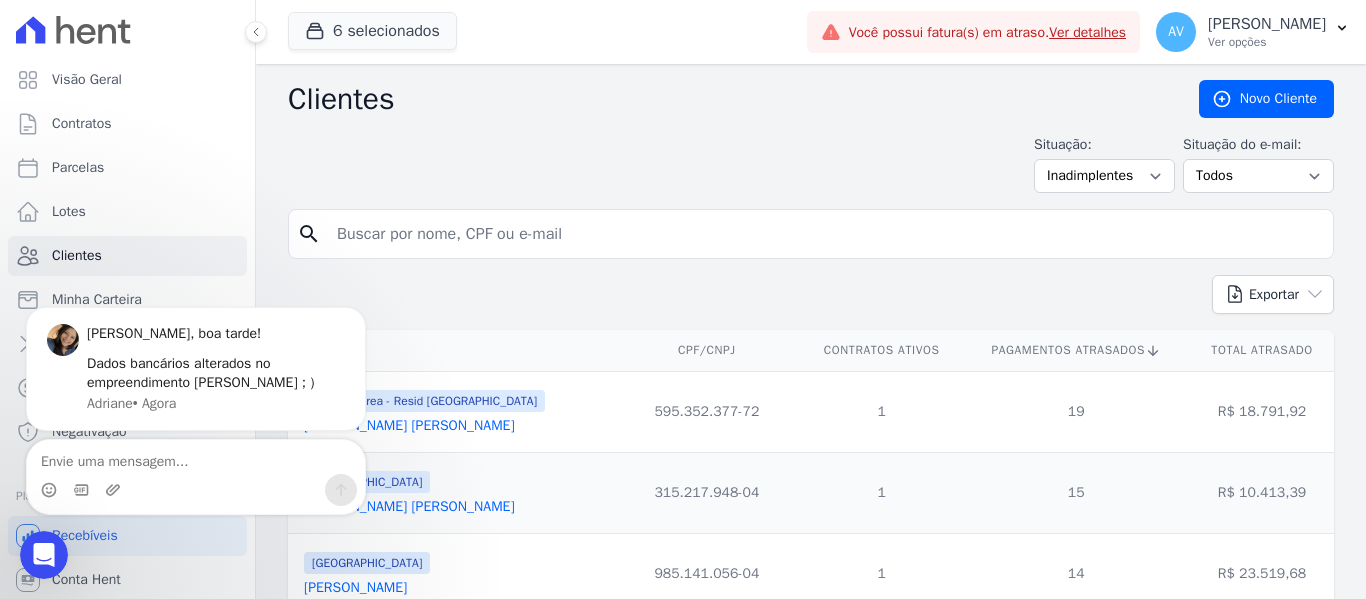click at bounding box center (44, 555) 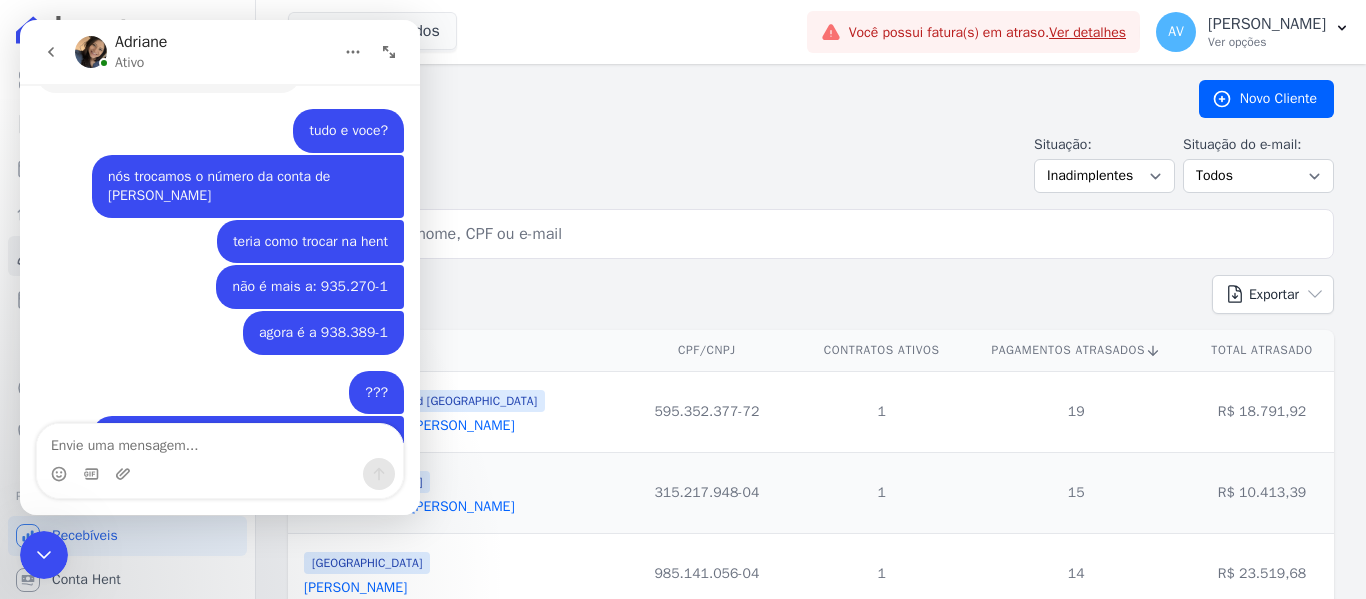 scroll, scrollTop: 4269, scrollLeft: 0, axis: vertical 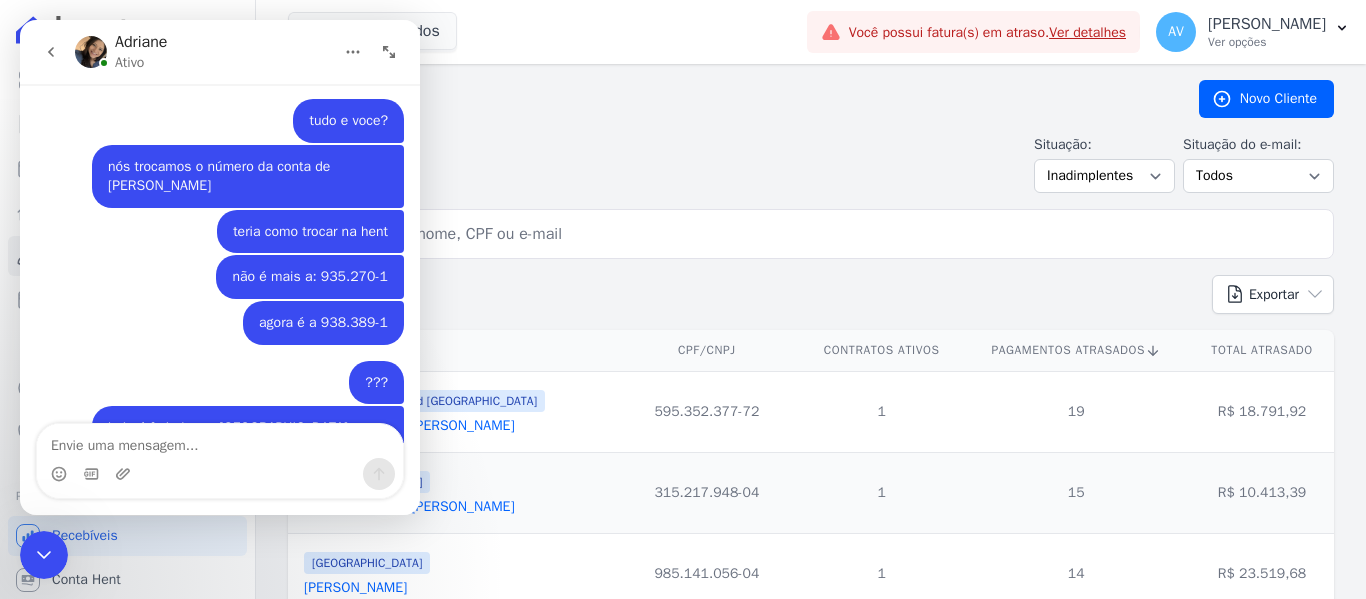 click at bounding box center [220, 441] 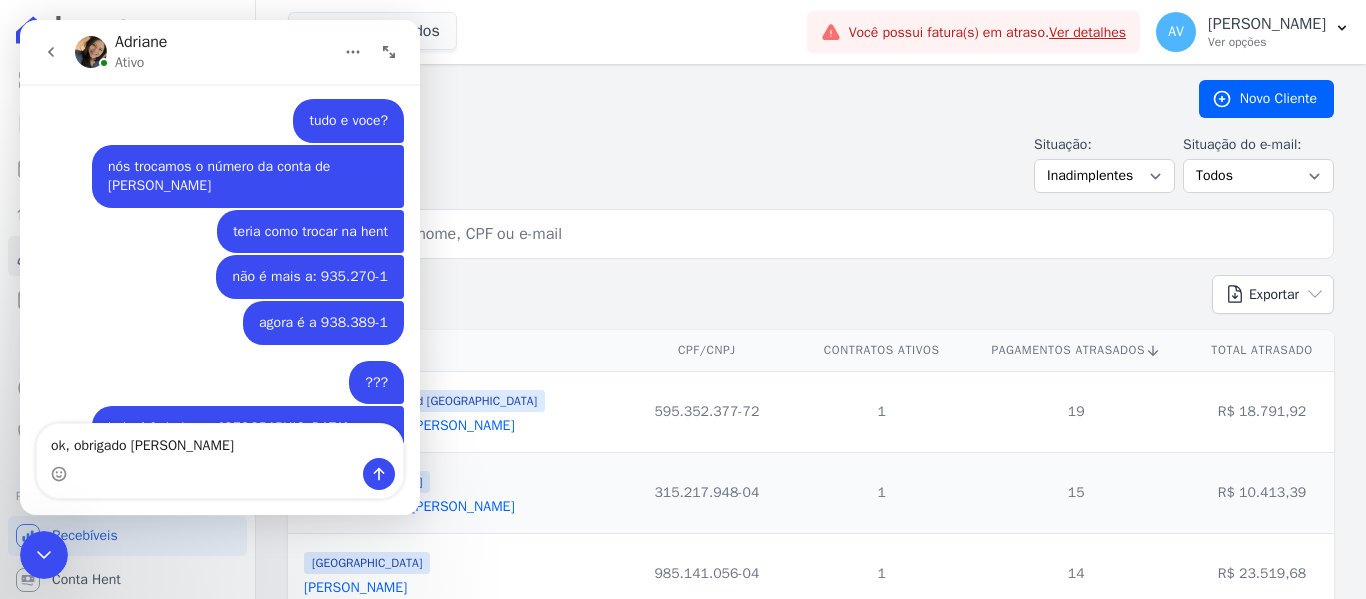 type on "ok, obrigado Adrianee" 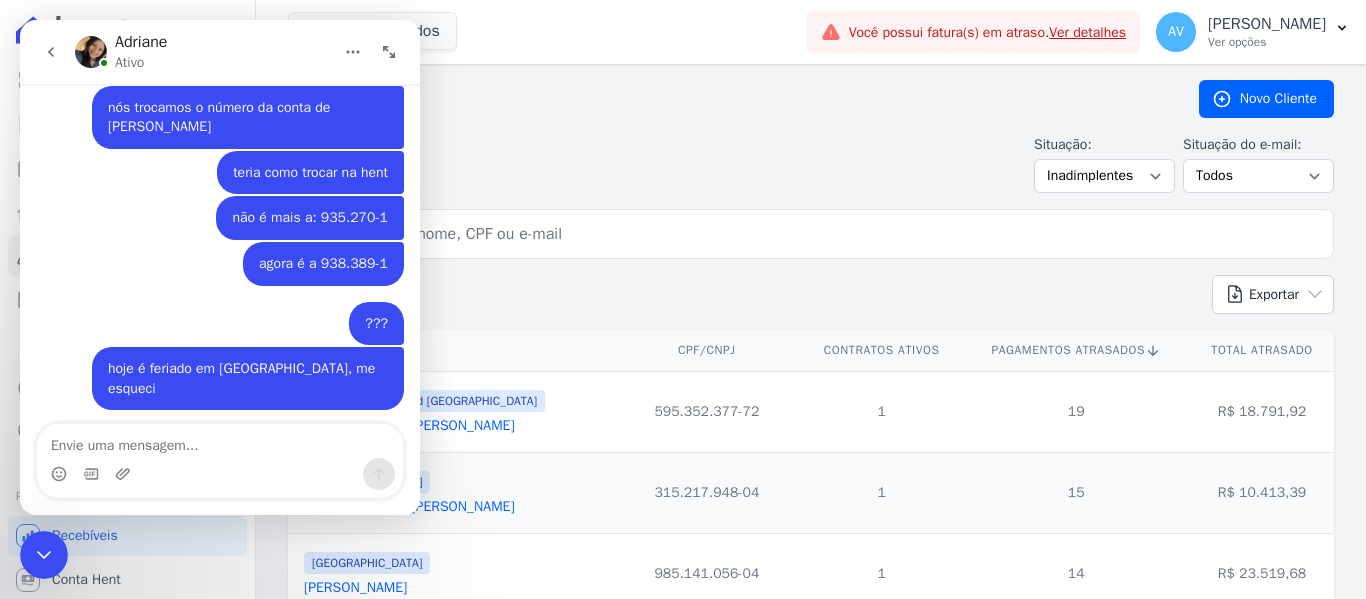 scroll, scrollTop: 4329, scrollLeft: 0, axis: vertical 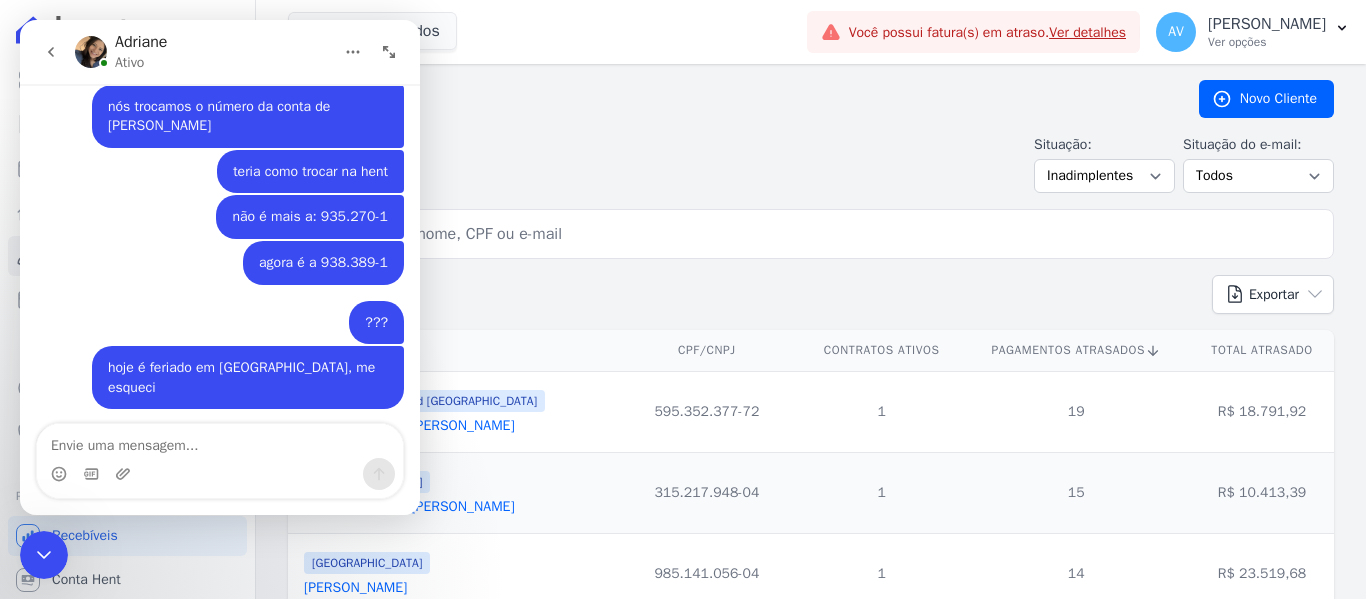 click at bounding box center (44, 555) 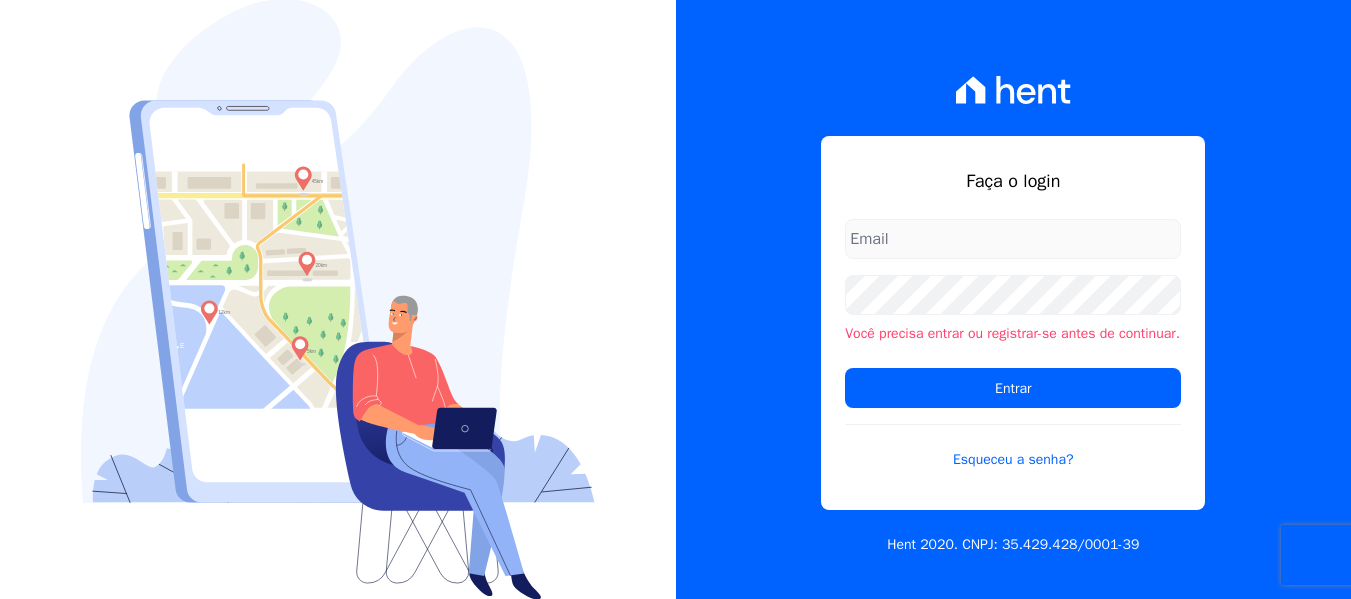 scroll, scrollTop: 0, scrollLeft: 0, axis: both 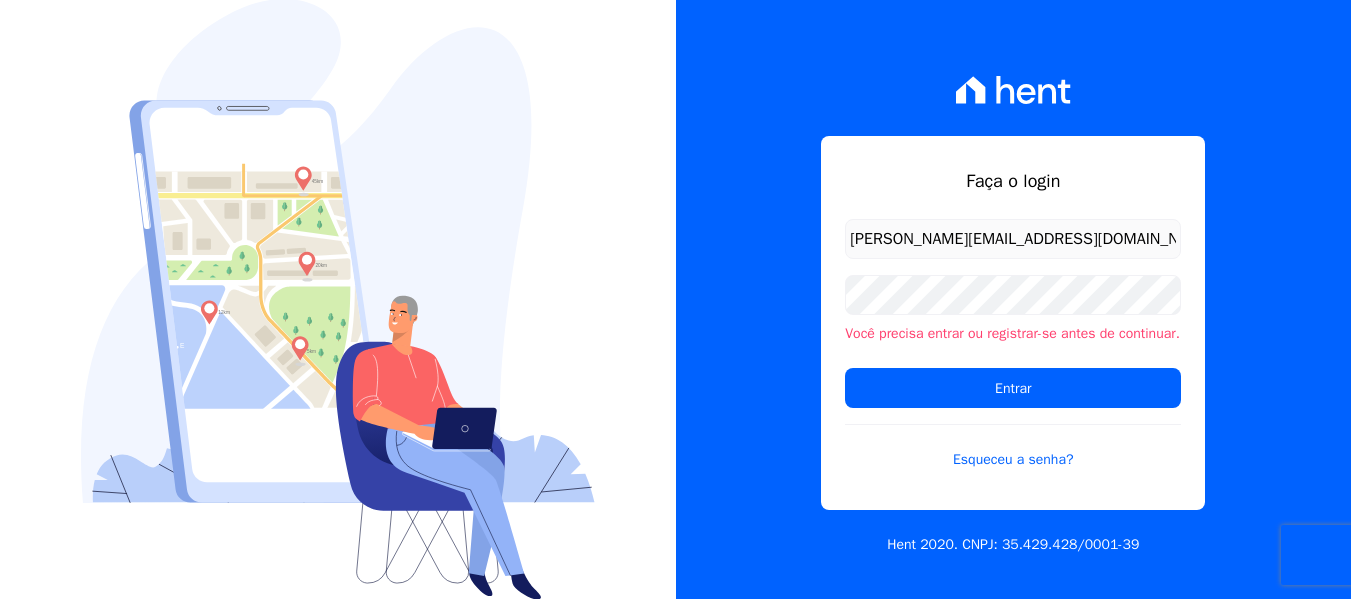 click on "Entrar" at bounding box center [1013, 388] 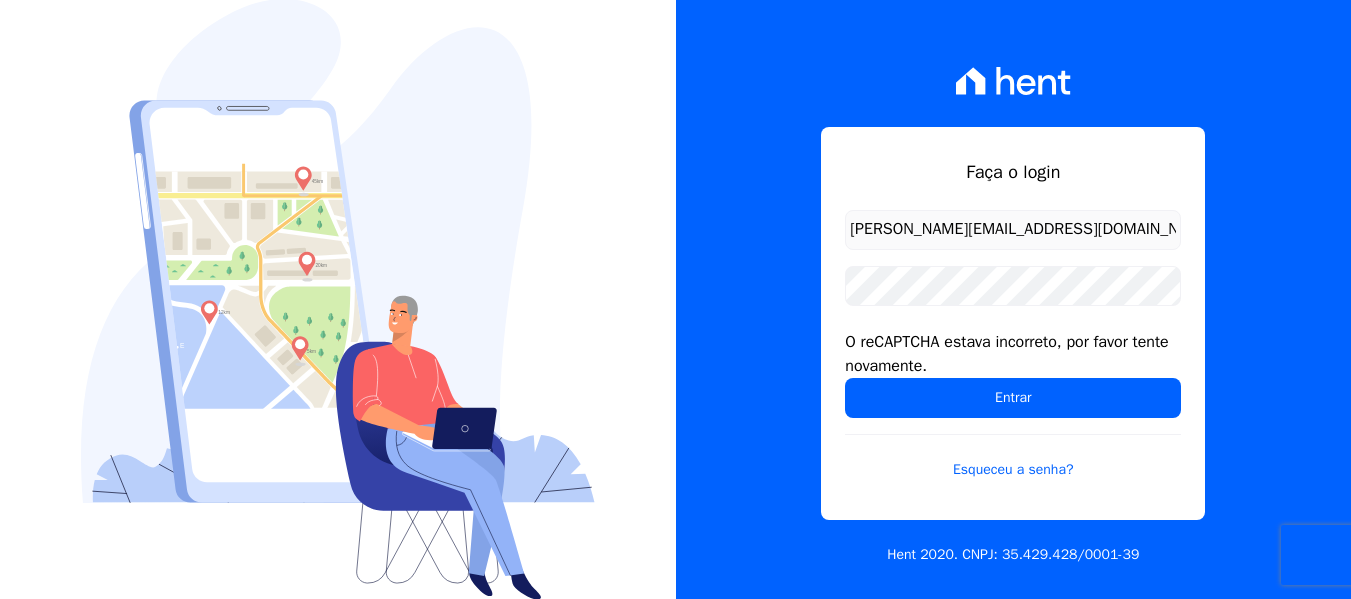 scroll, scrollTop: 0, scrollLeft: 0, axis: both 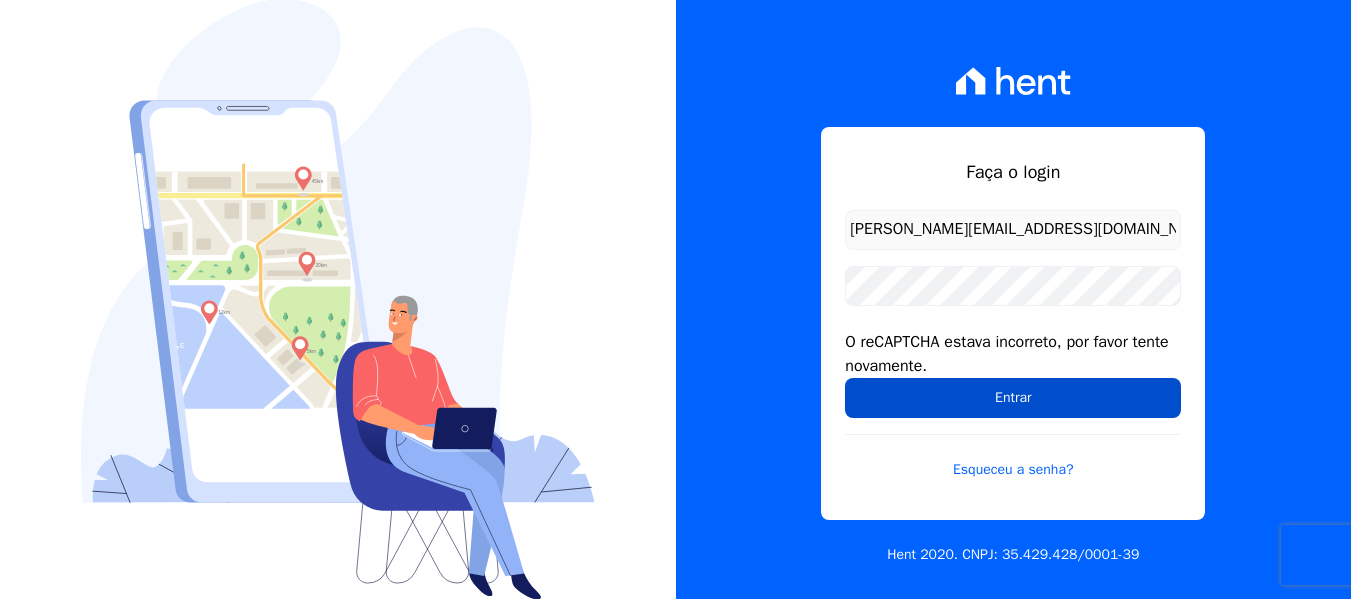 click on "Entrar" at bounding box center [1013, 398] 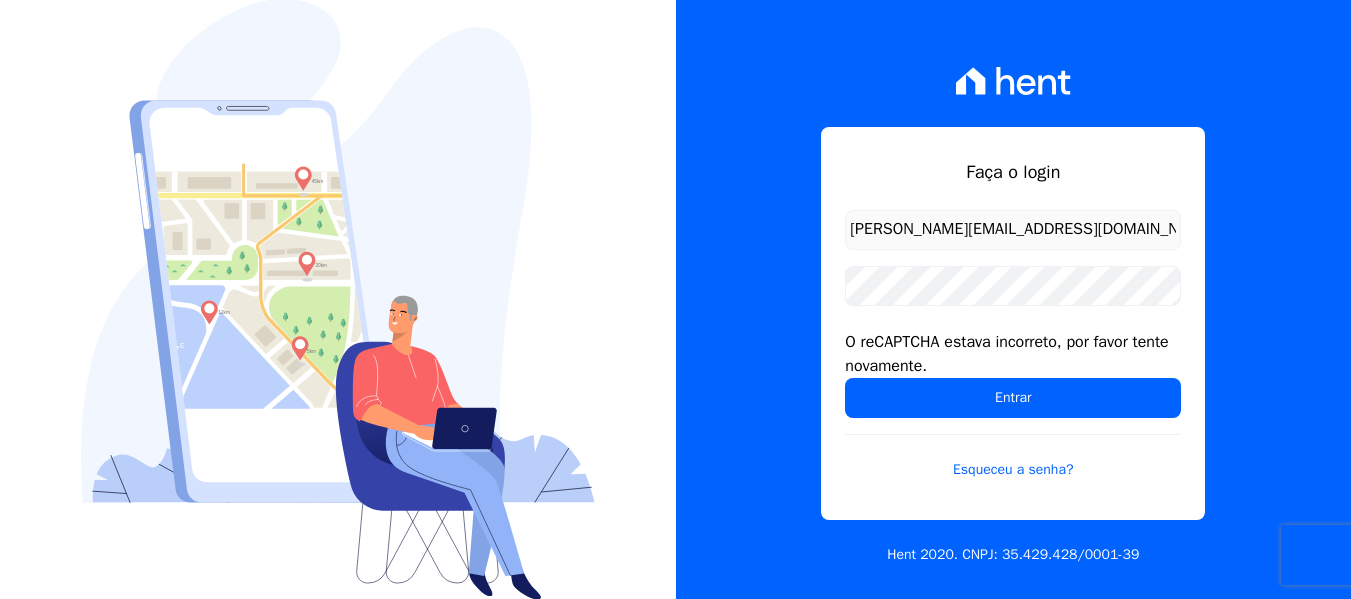 scroll, scrollTop: 0, scrollLeft: 0, axis: both 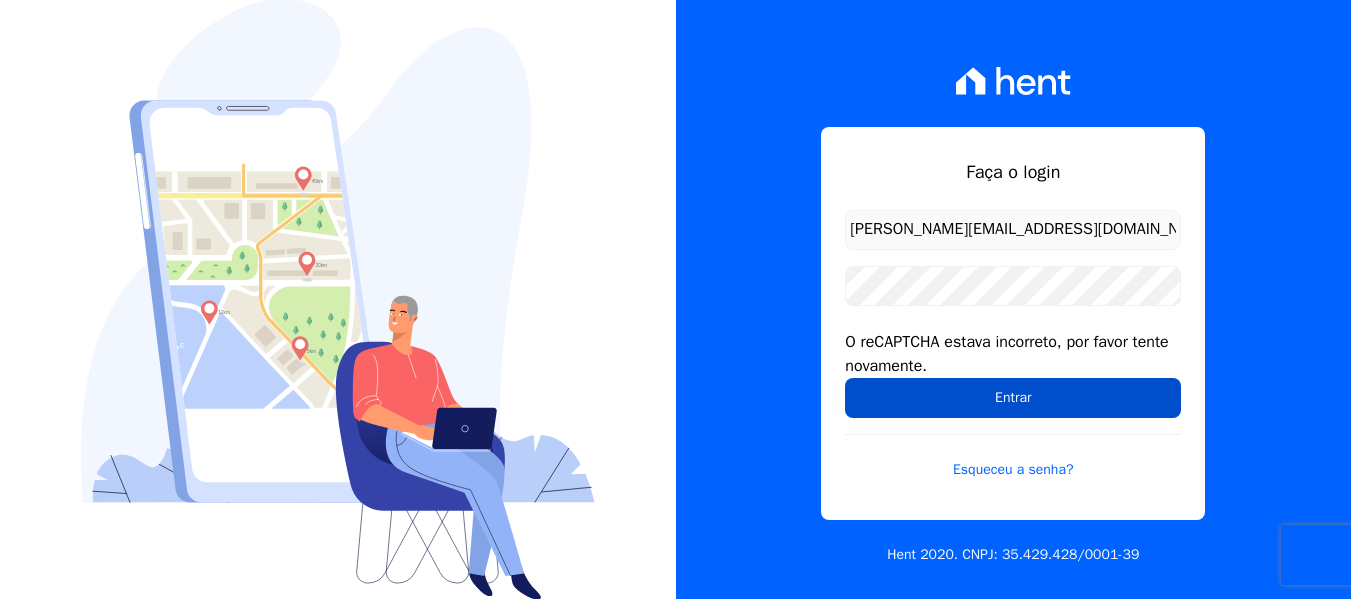 drag, startPoint x: 0, startPoint y: 0, endPoint x: 924, endPoint y: 401, distance: 1007.26215 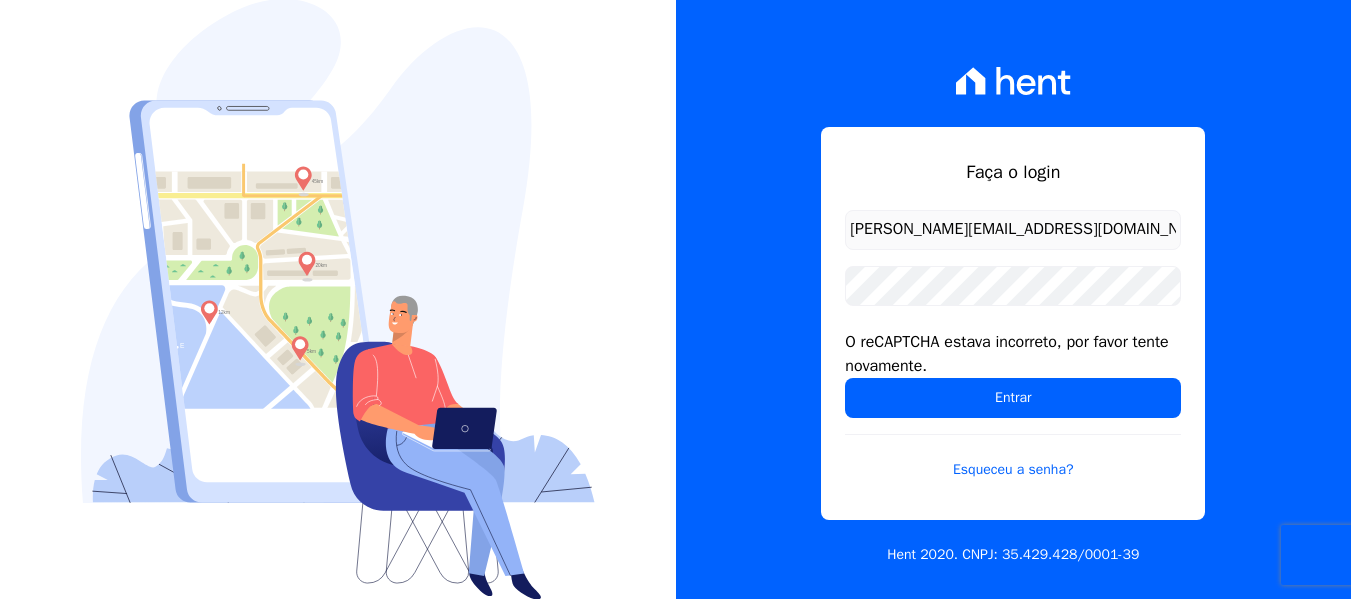 scroll, scrollTop: 0, scrollLeft: 0, axis: both 